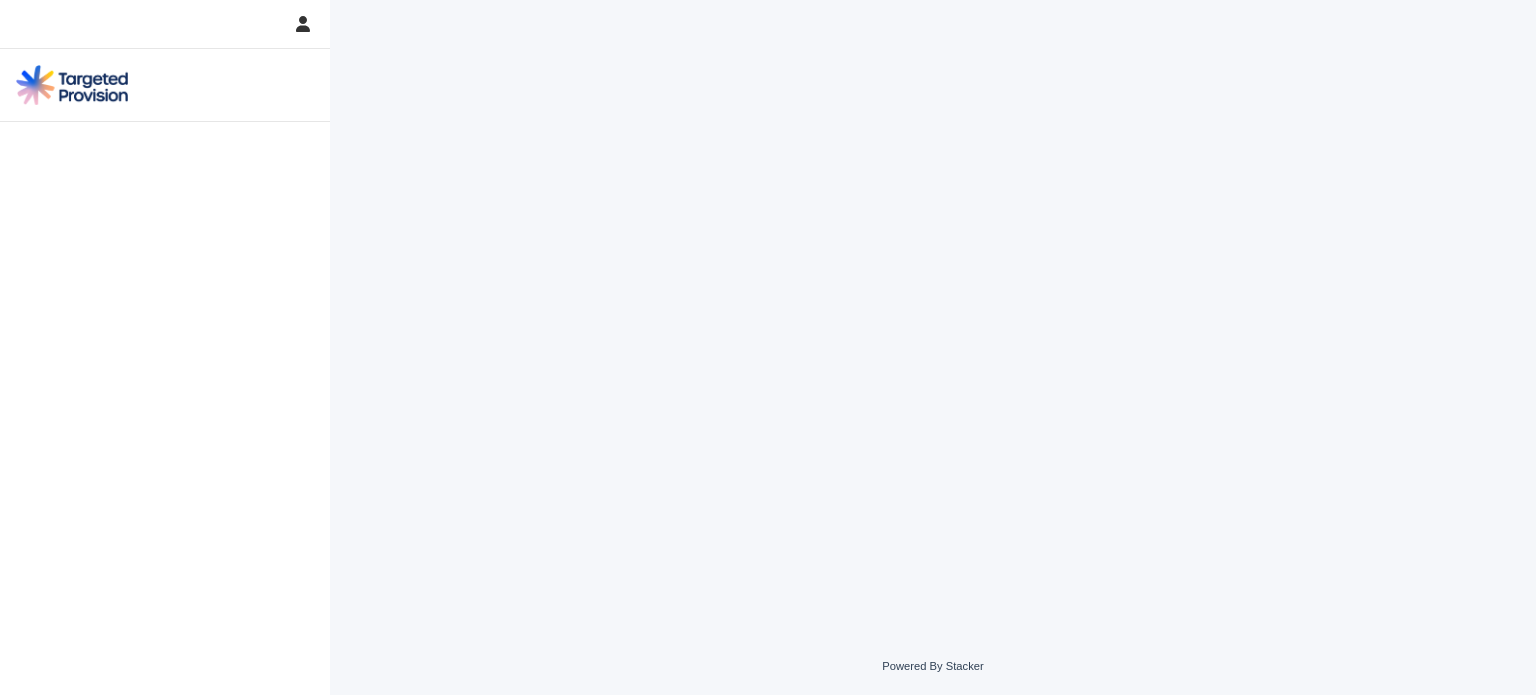 scroll, scrollTop: 0, scrollLeft: 0, axis: both 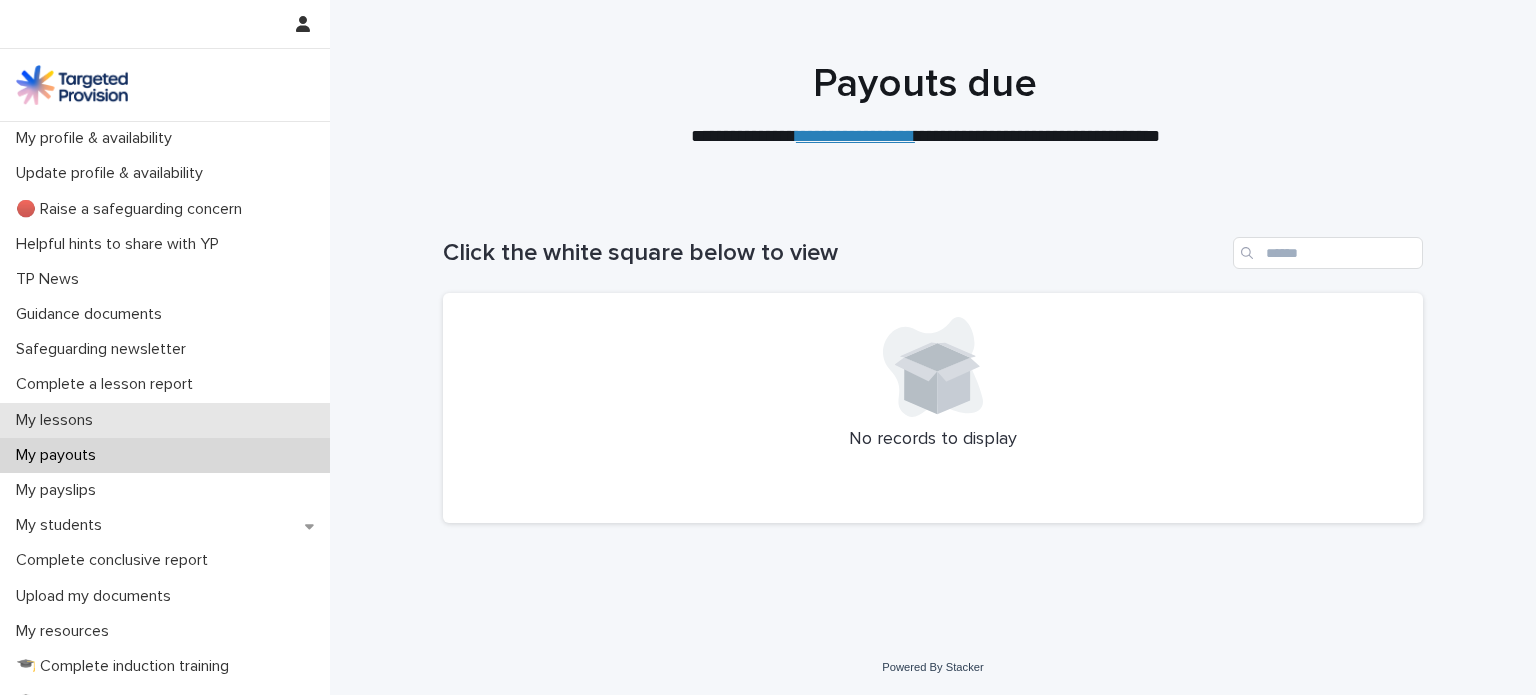 click on "My lessons" at bounding box center [165, 420] 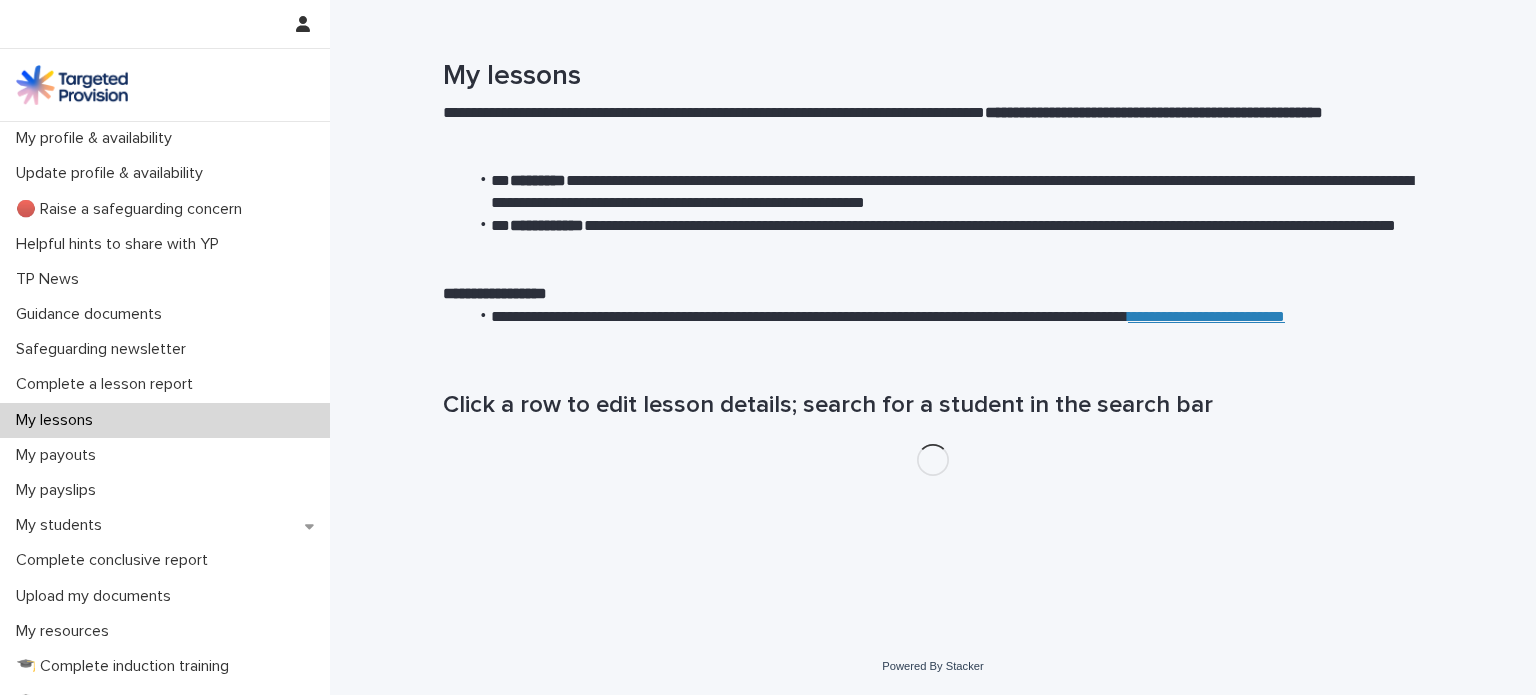 scroll, scrollTop: 0, scrollLeft: 0, axis: both 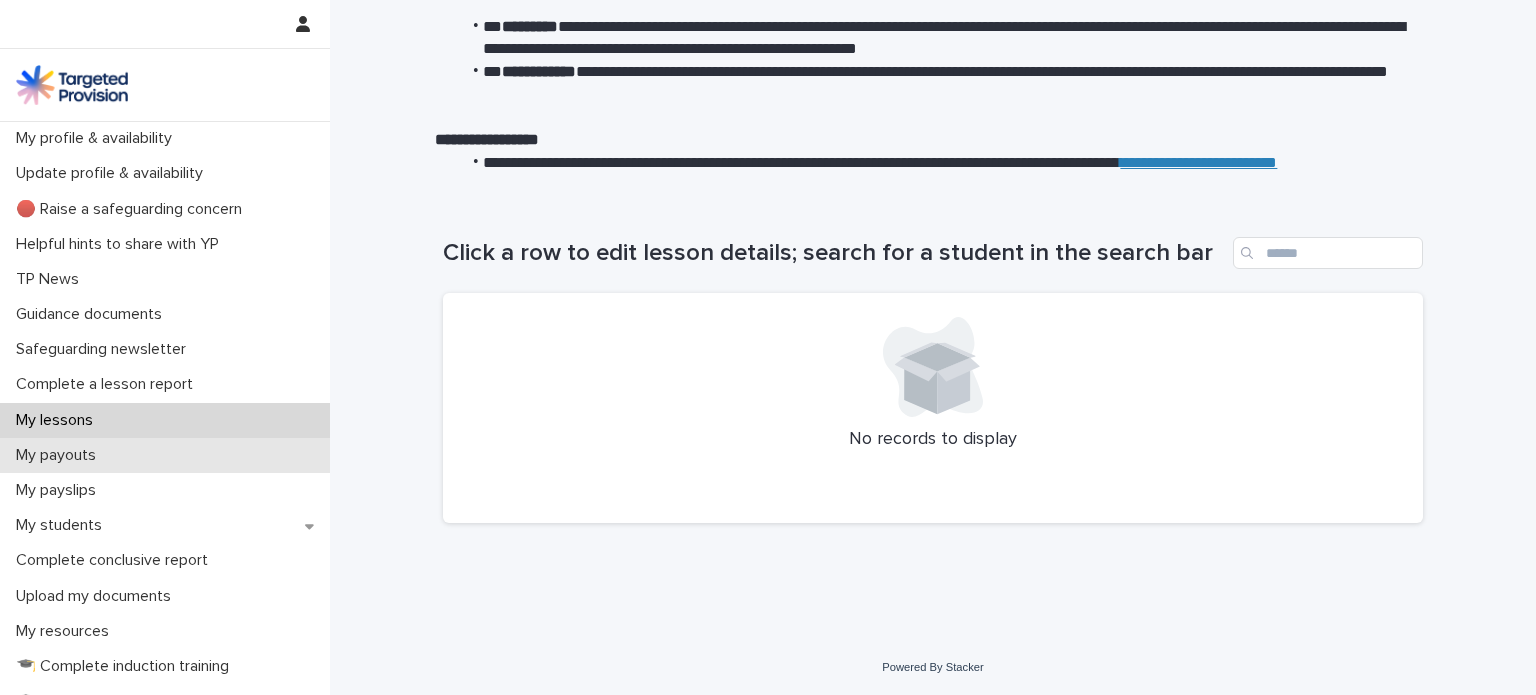 click on "My payouts" at bounding box center (165, 455) 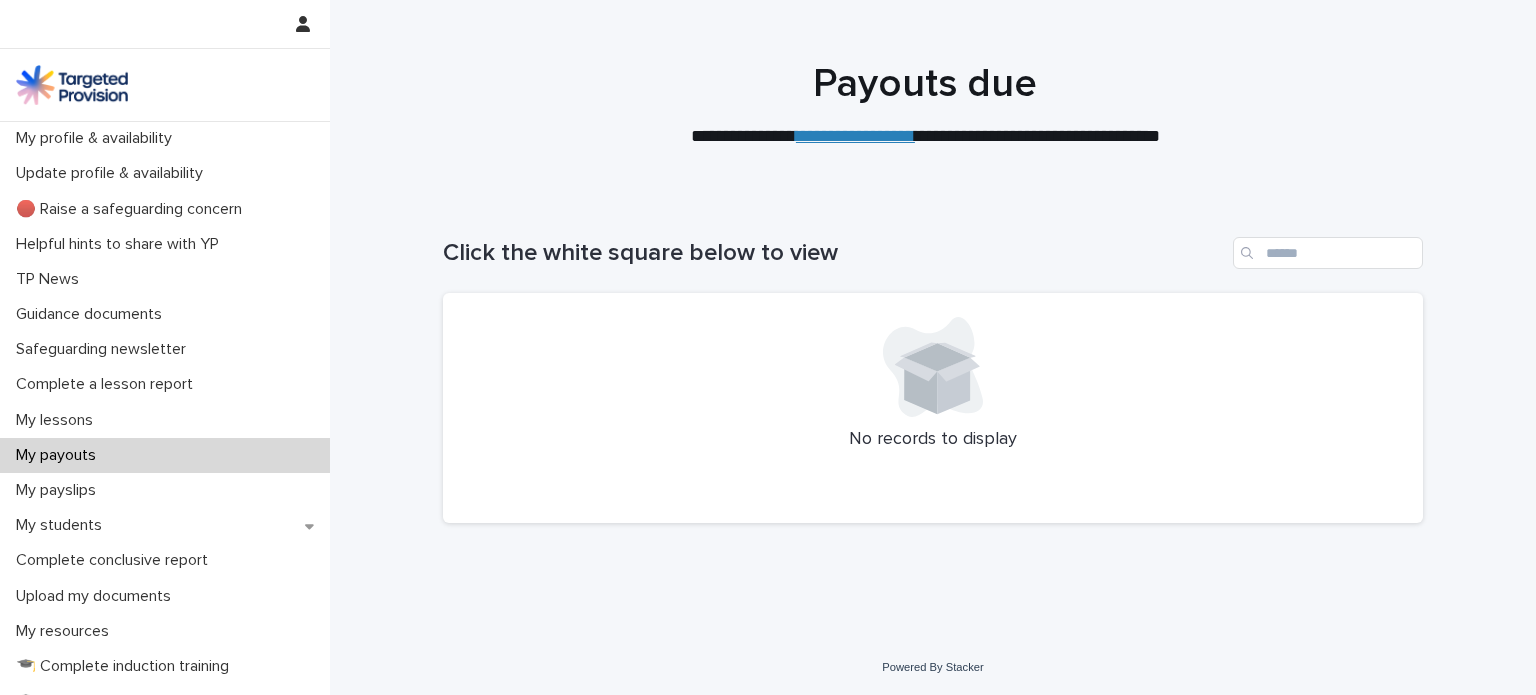 scroll, scrollTop: 0, scrollLeft: 0, axis: both 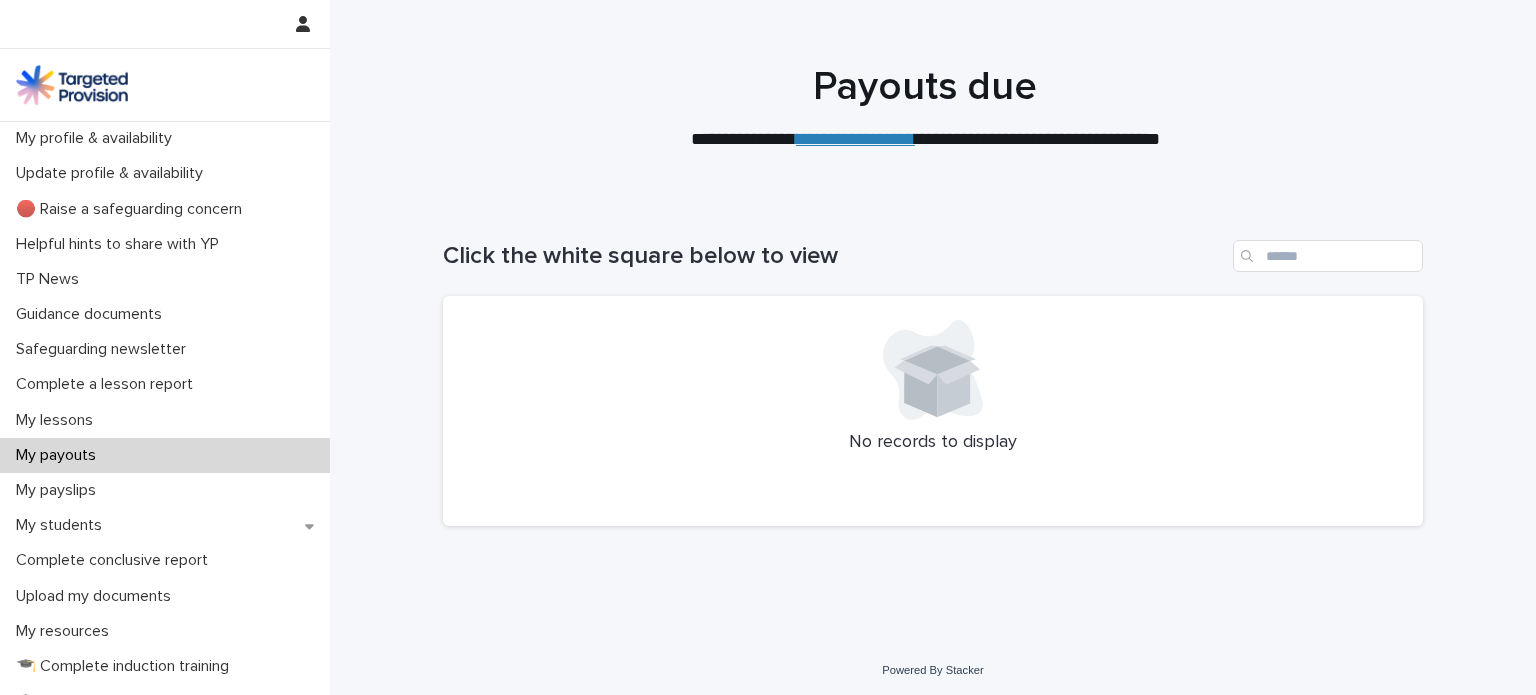 click on "**********" at bounding box center (855, 139) 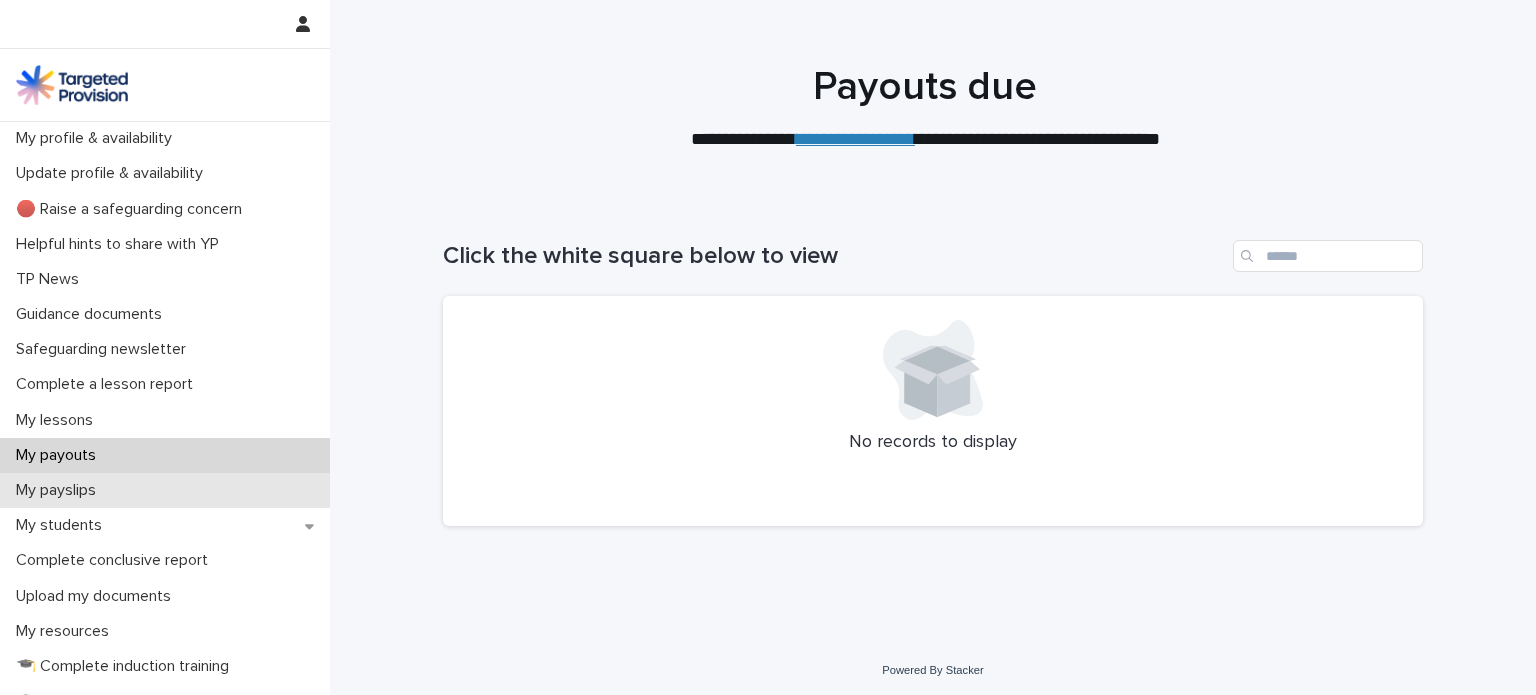 click on "My payslips" at bounding box center (165, 490) 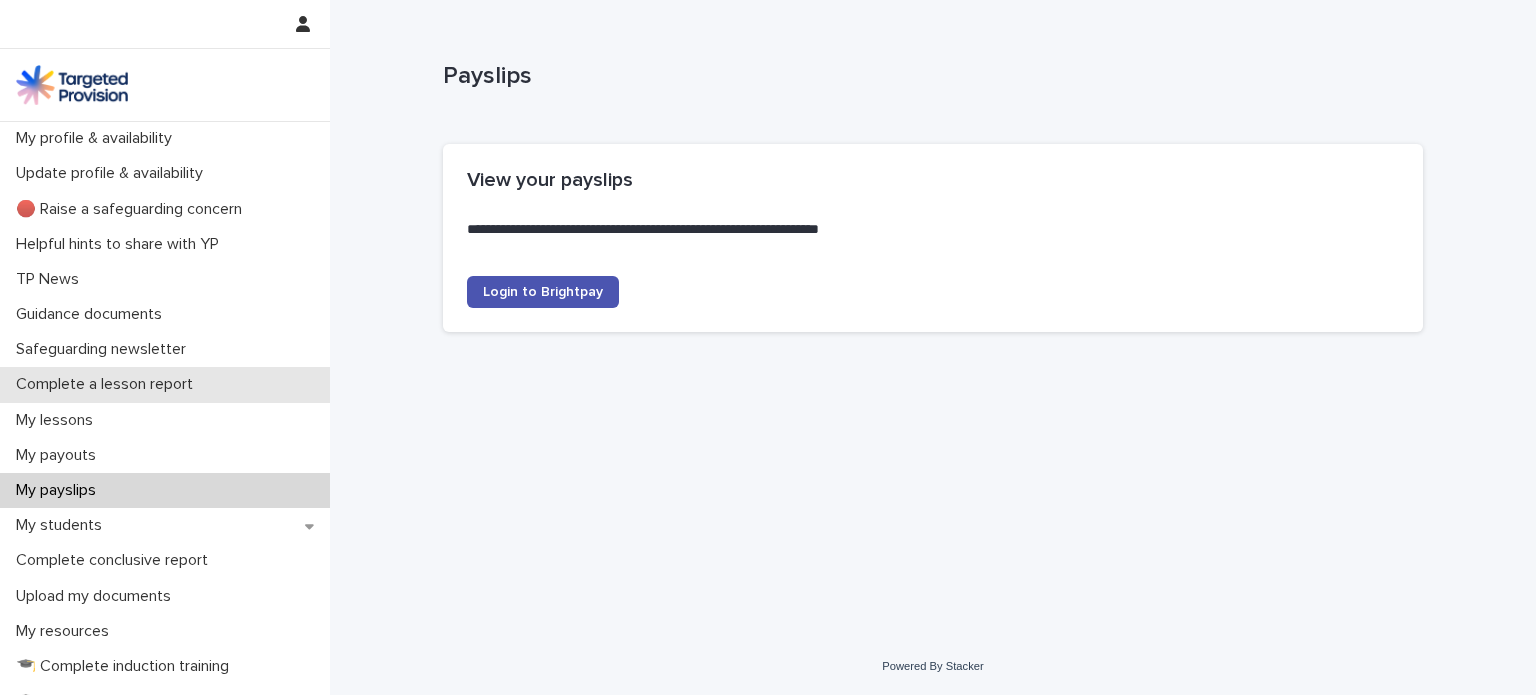 click on "Complete a lesson report" at bounding box center (108, 384) 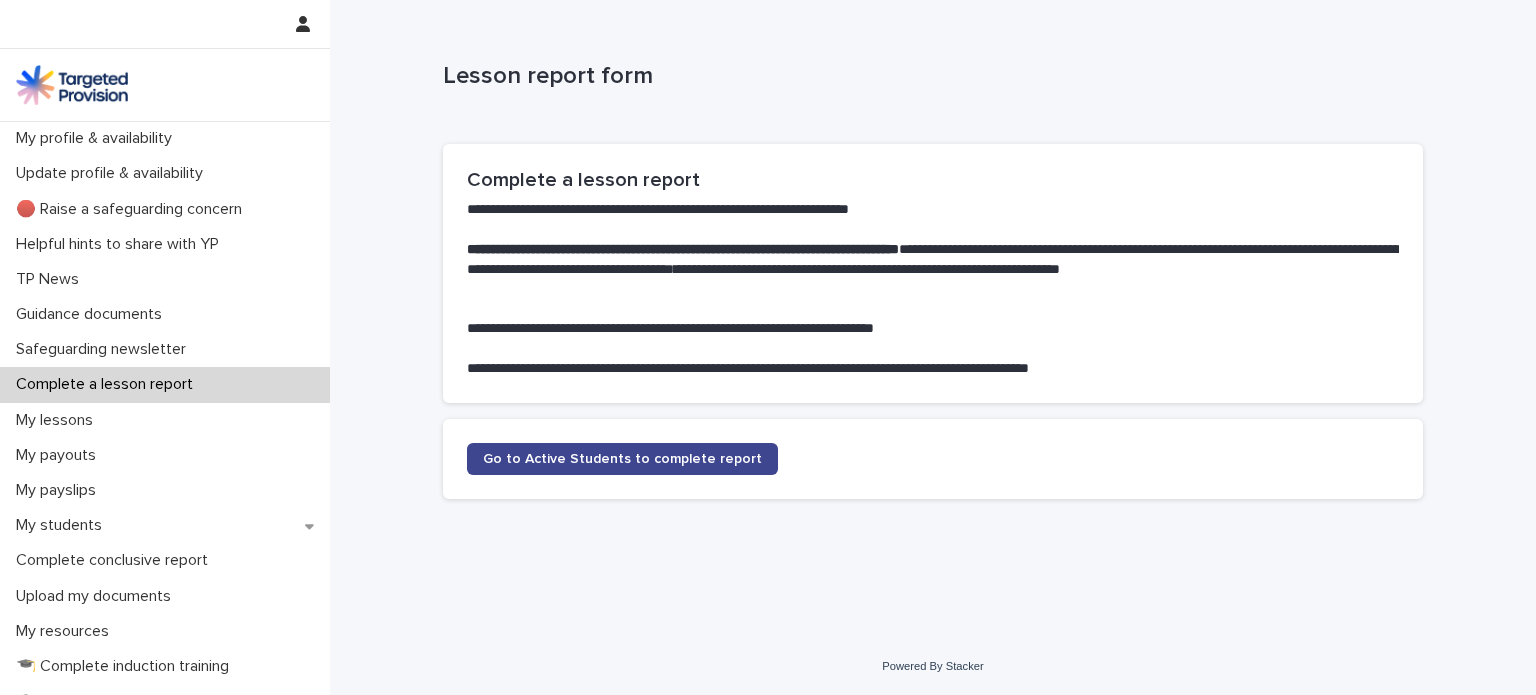 click on "Go to Active Students to complete report" at bounding box center [622, 459] 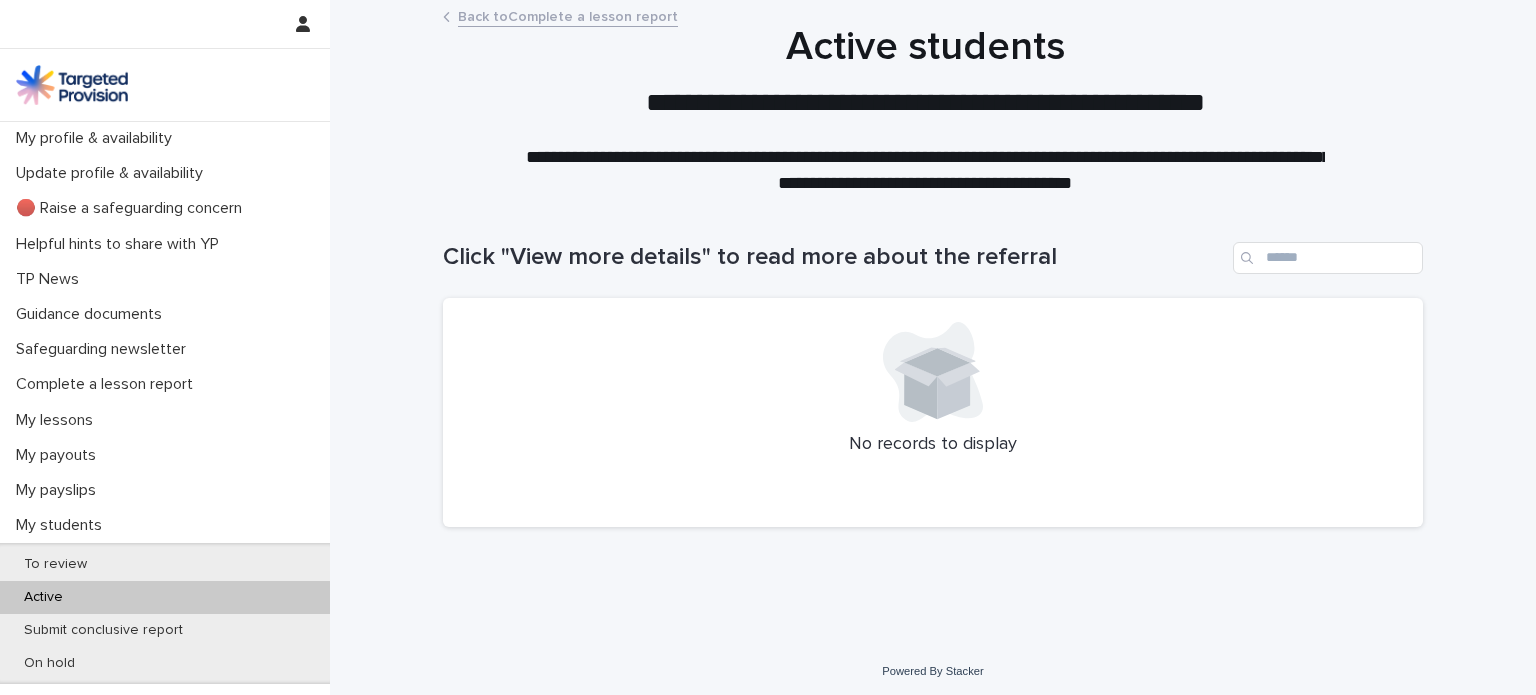 click at bounding box center (925, 101) 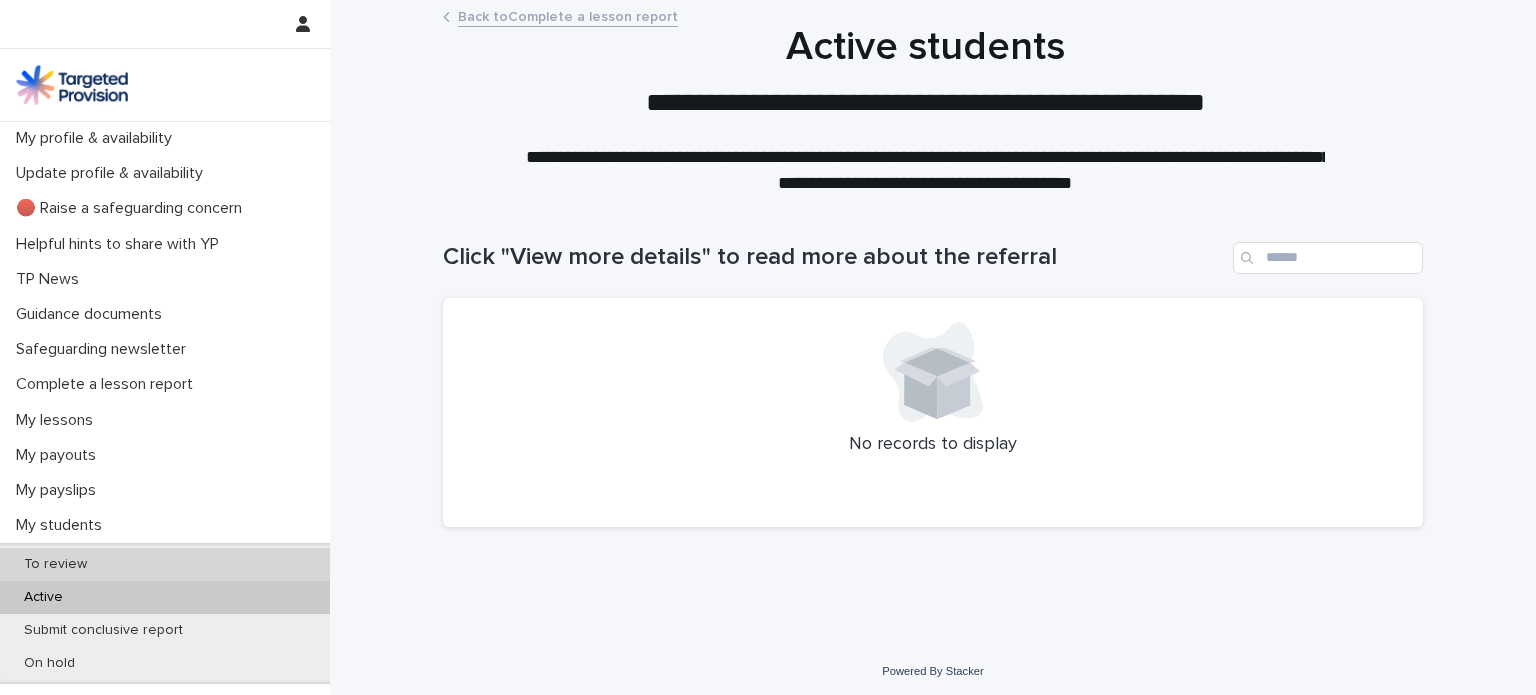 click on "To review" at bounding box center (55, 564) 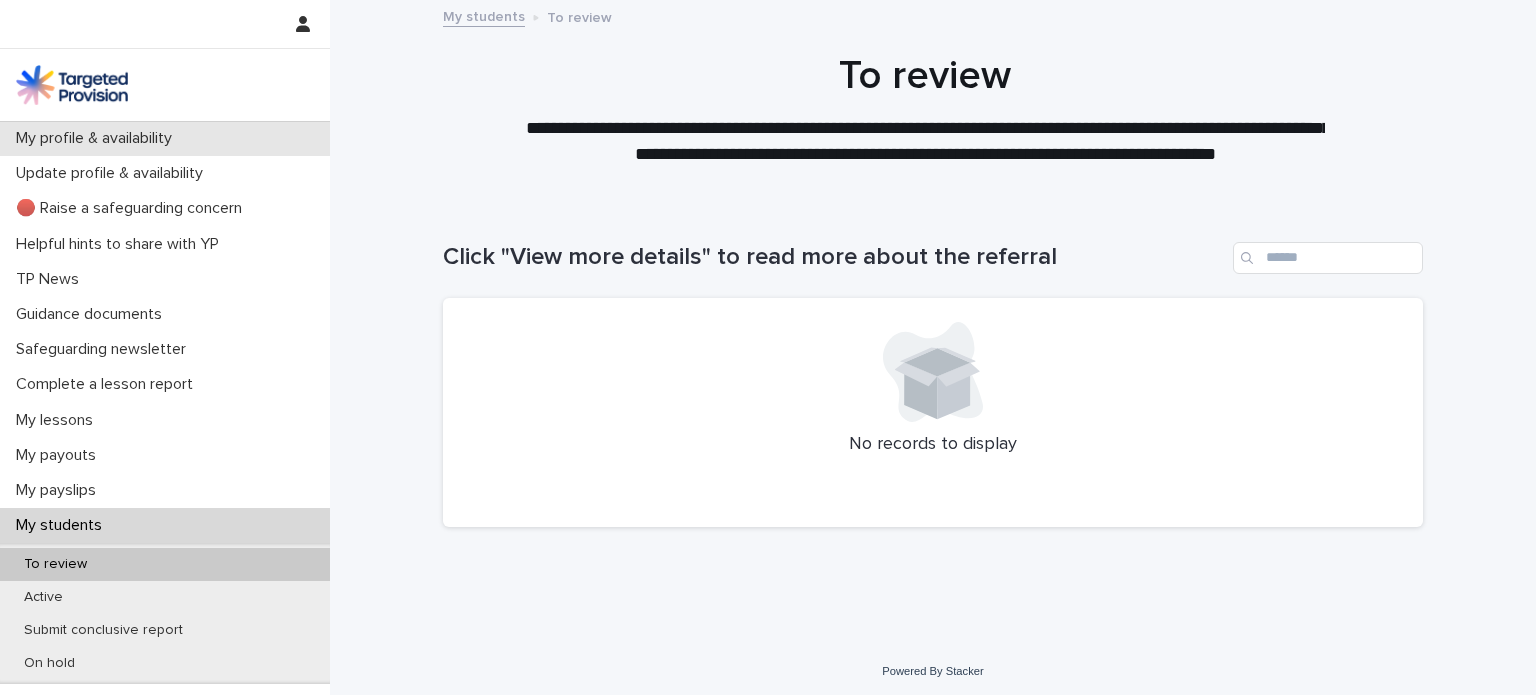 click on "My profile & availability" at bounding box center (98, 138) 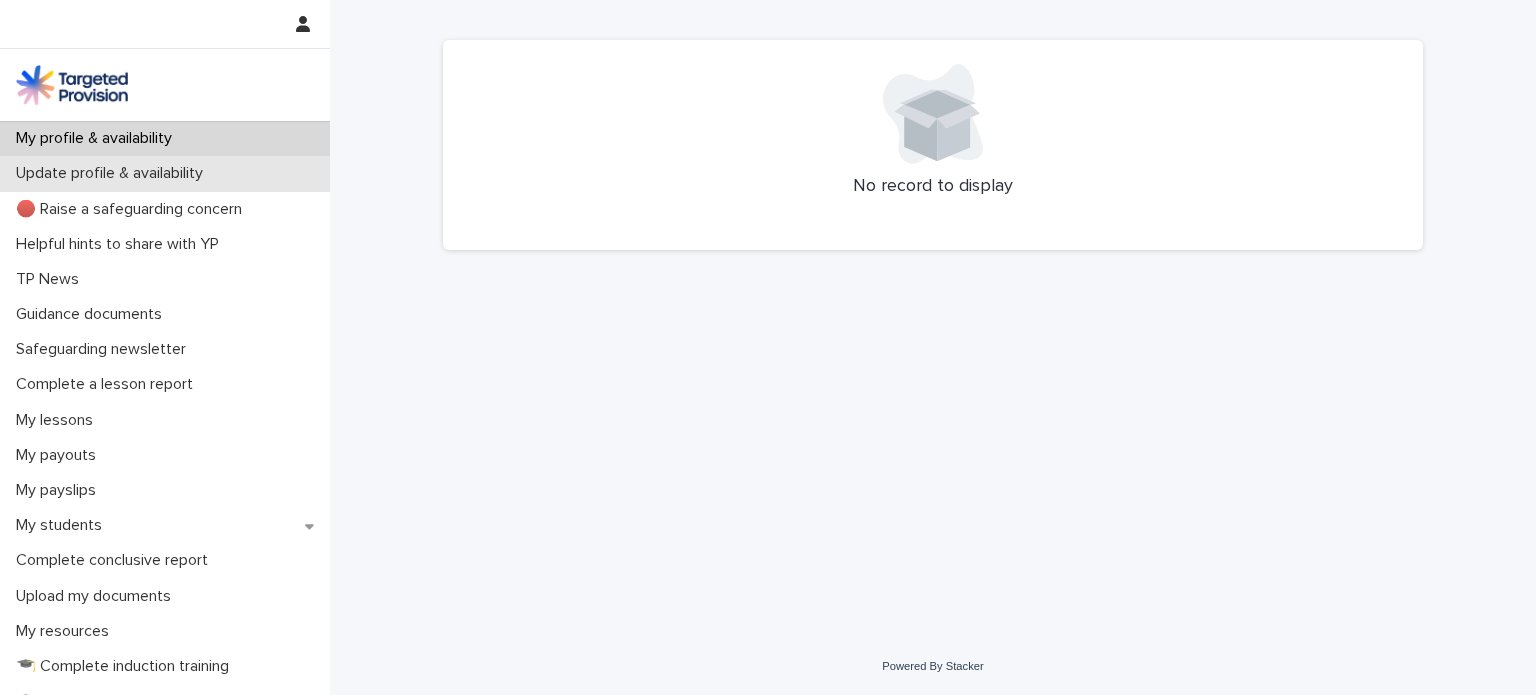 click on "Update profile & availability" at bounding box center [113, 173] 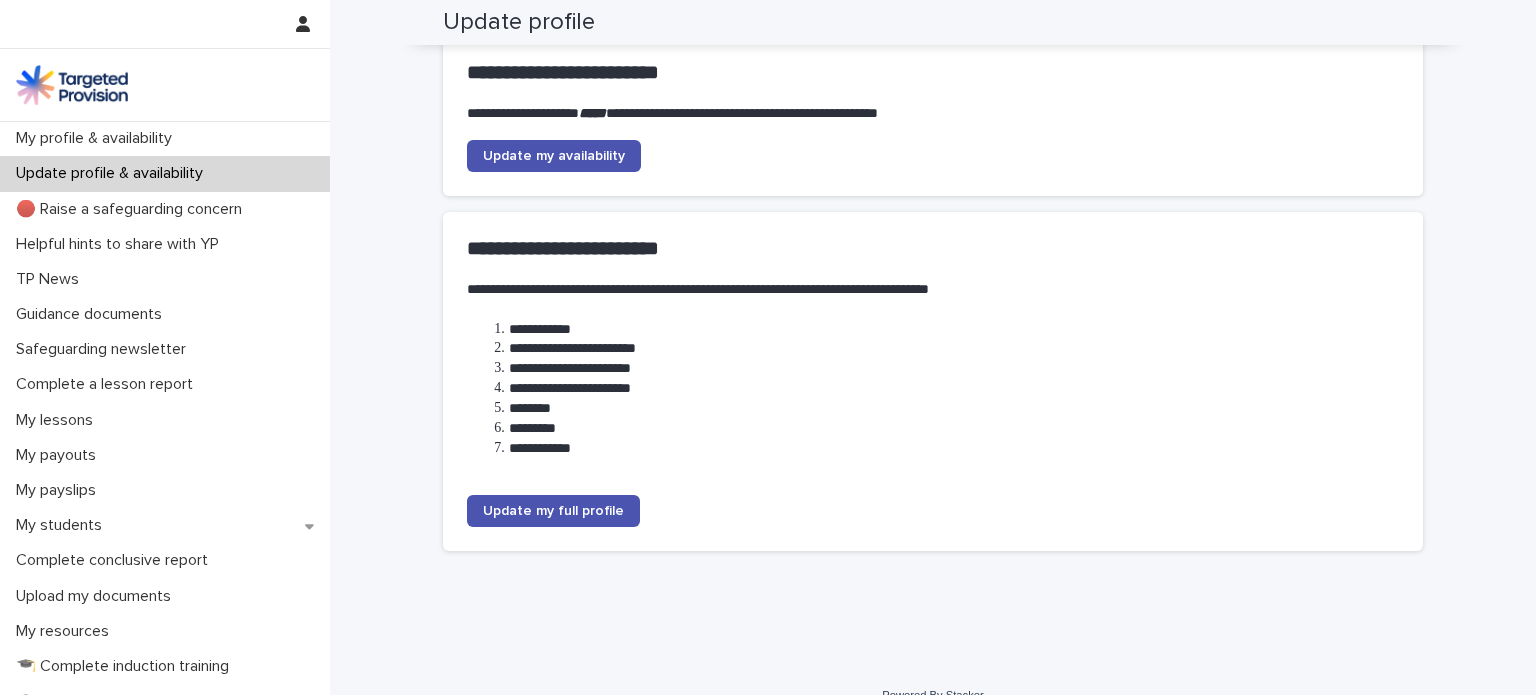 scroll, scrollTop: 252, scrollLeft: 0, axis: vertical 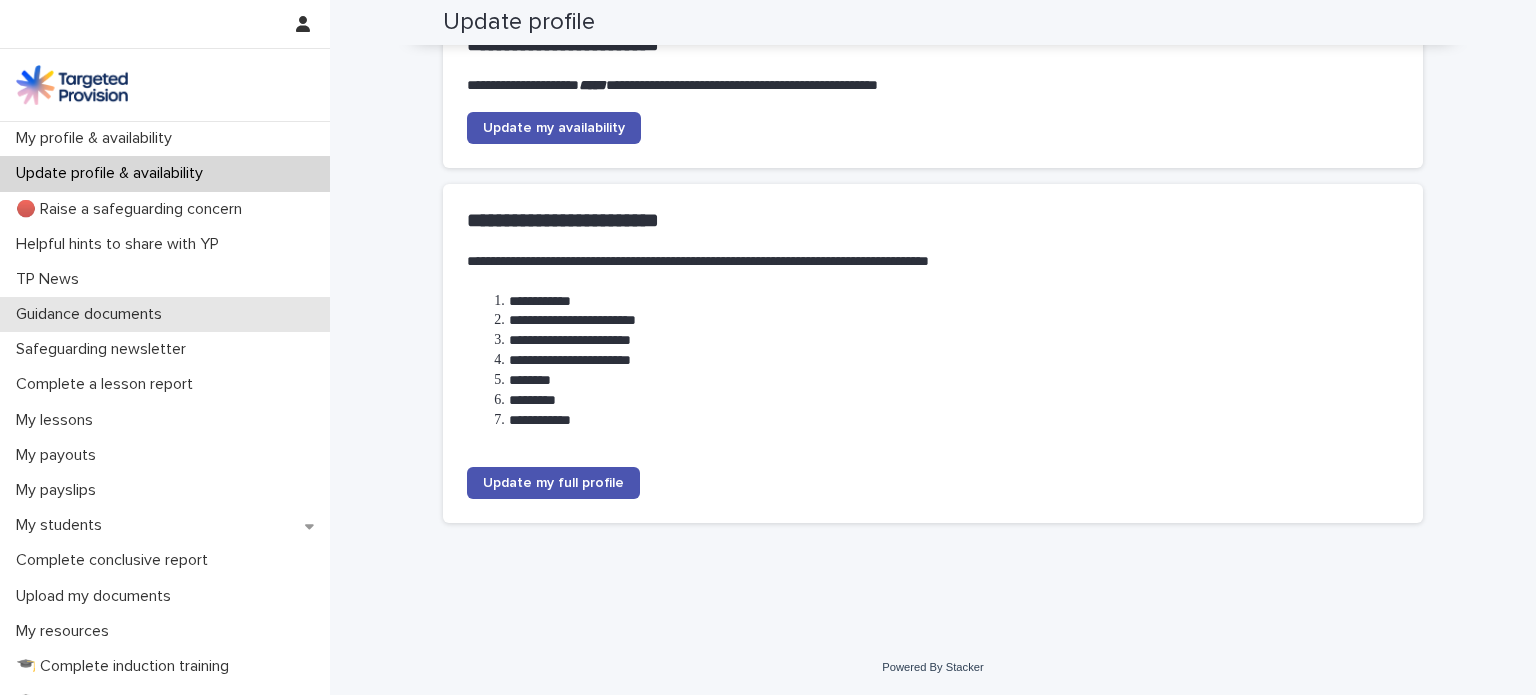 click on "Guidance documents" at bounding box center [93, 314] 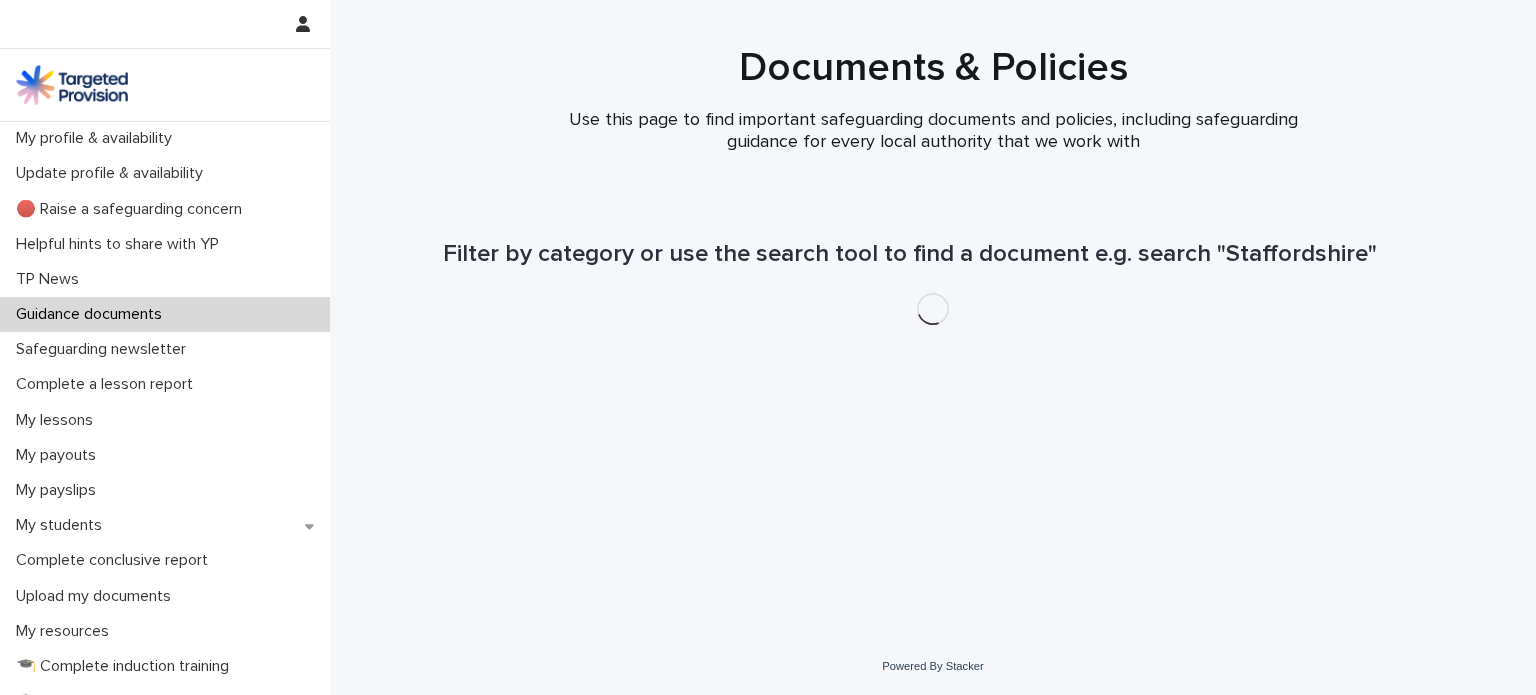 scroll, scrollTop: 0, scrollLeft: 0, axis: both 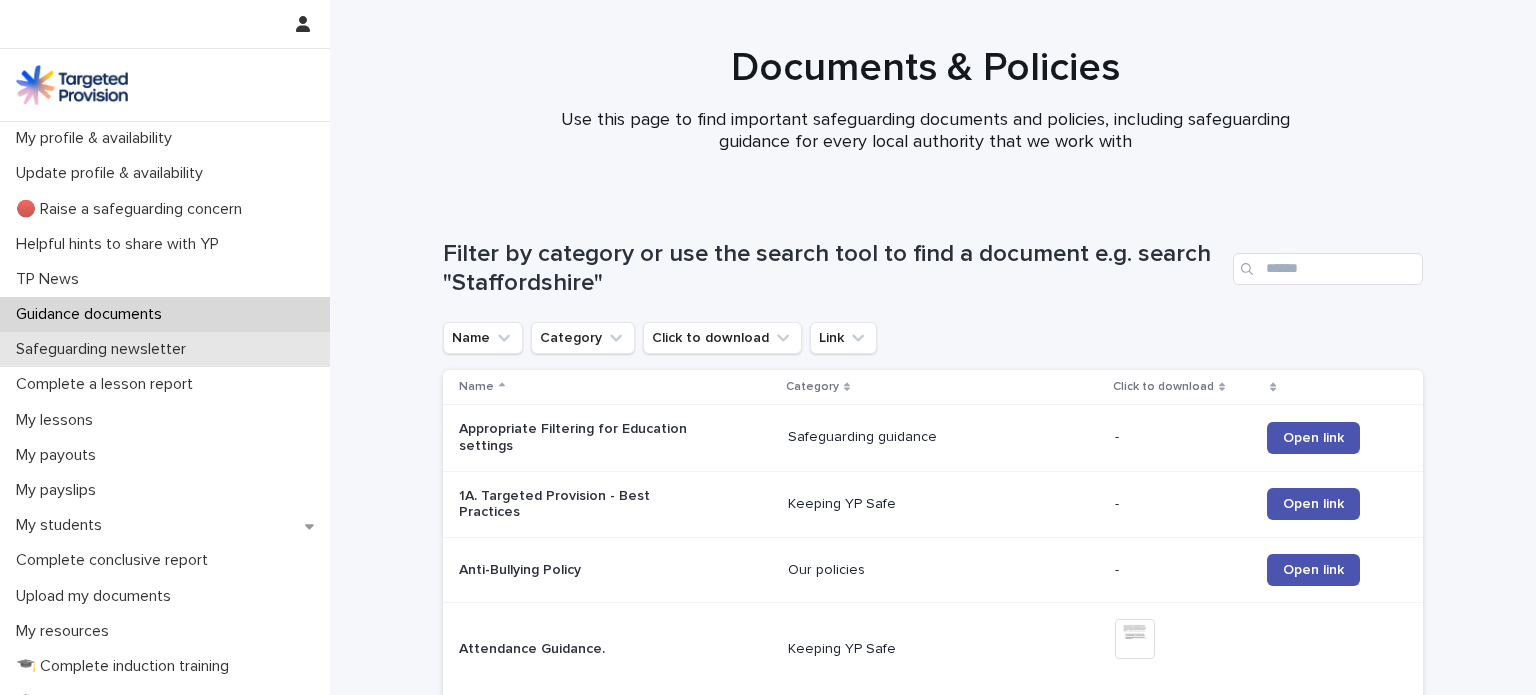 click on "Safeguarding newsletter" at bounding box center (105, 349) 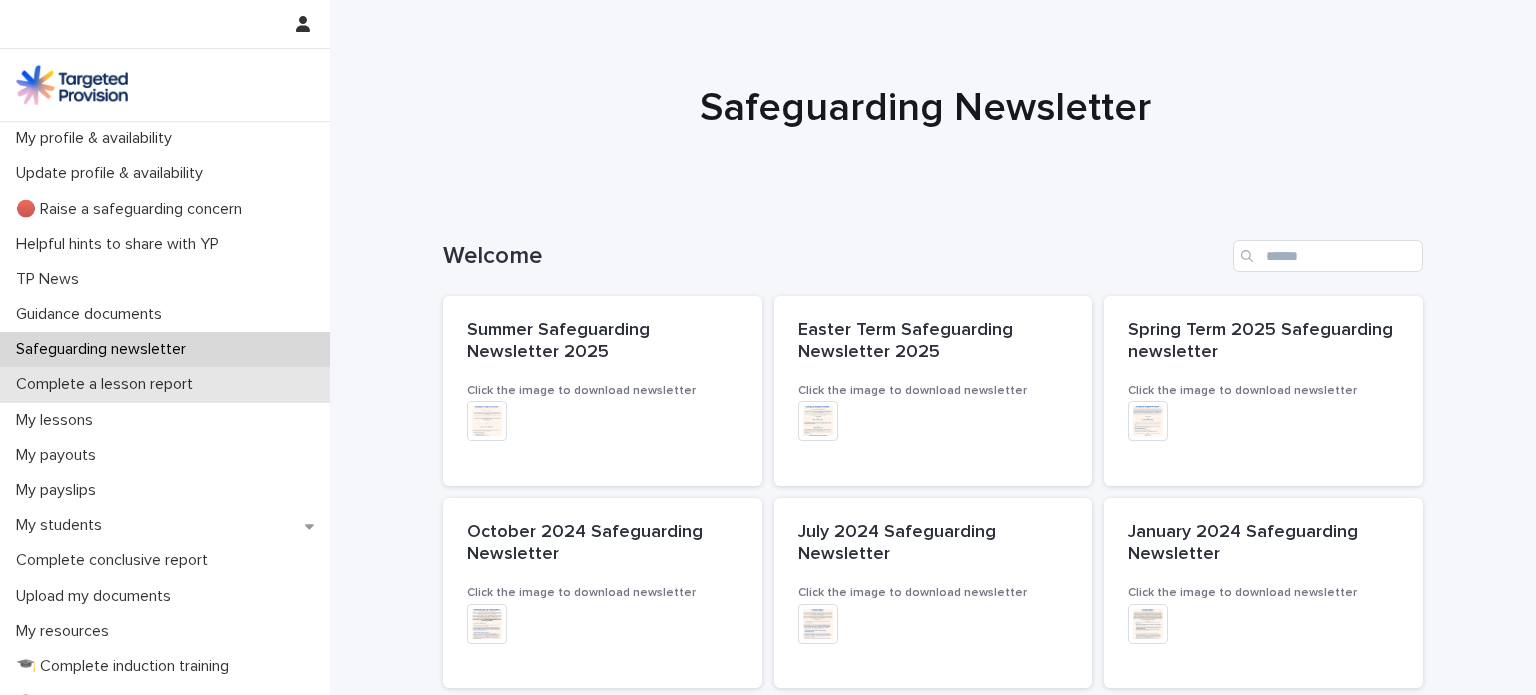 click on "Complete a lesson report" at bounding box center (108, 384) 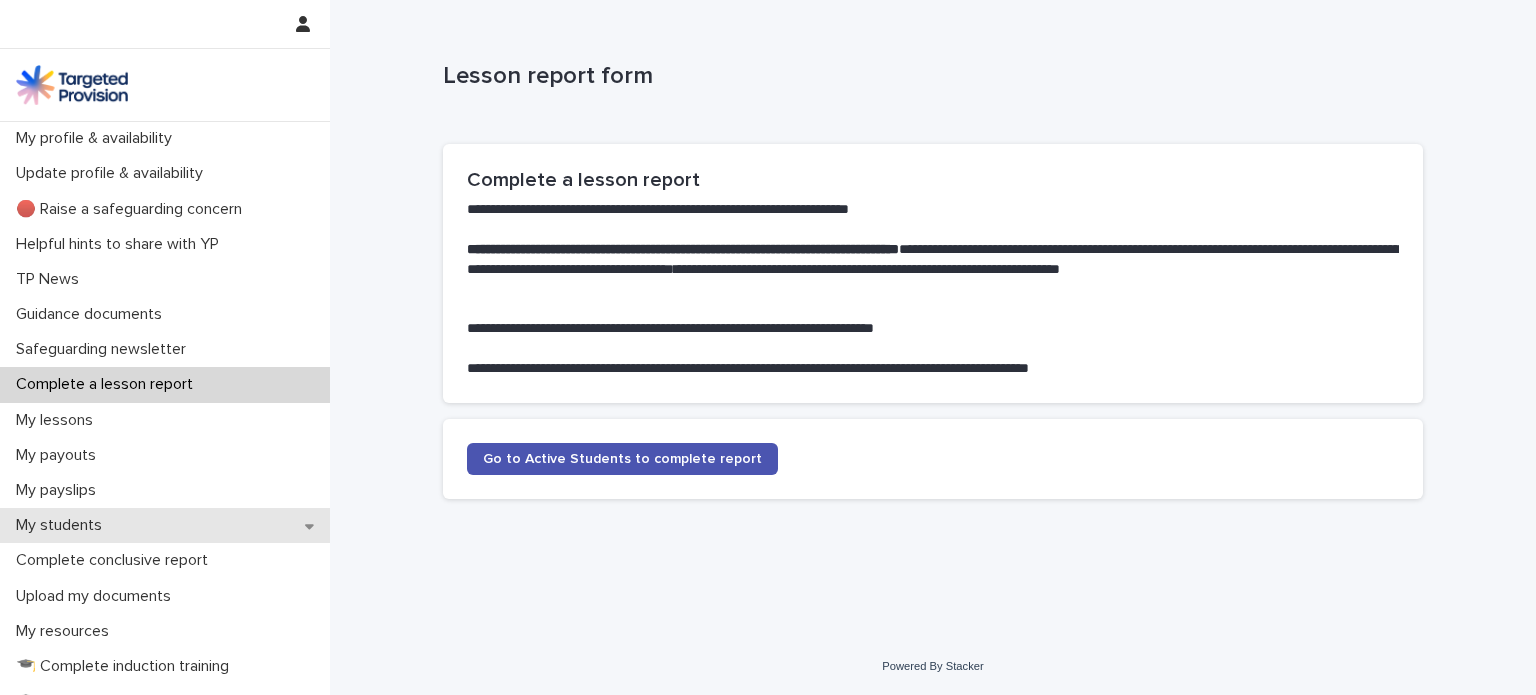 click on "My students" at bounding box center [165, 525] 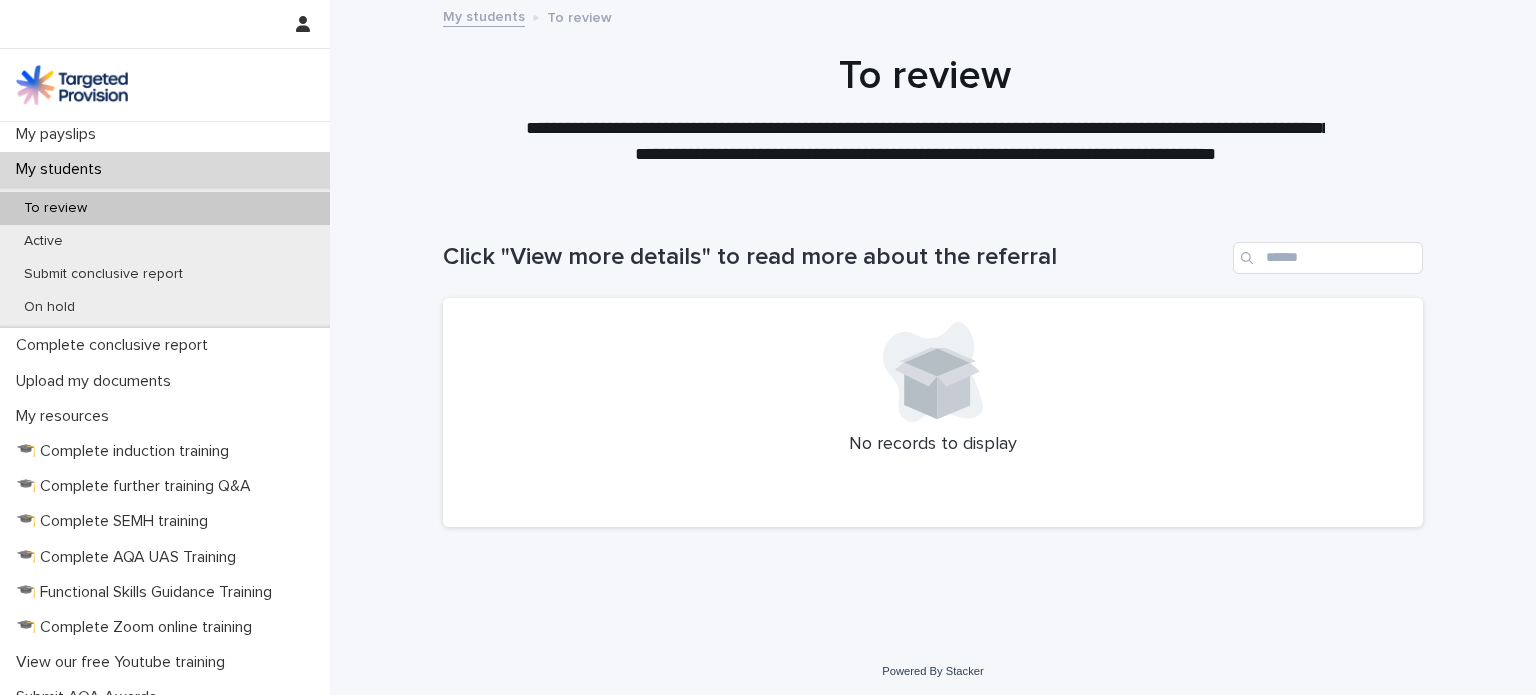 scroll, scrollTop: 363, scrollLeft: 0, axis: vertical 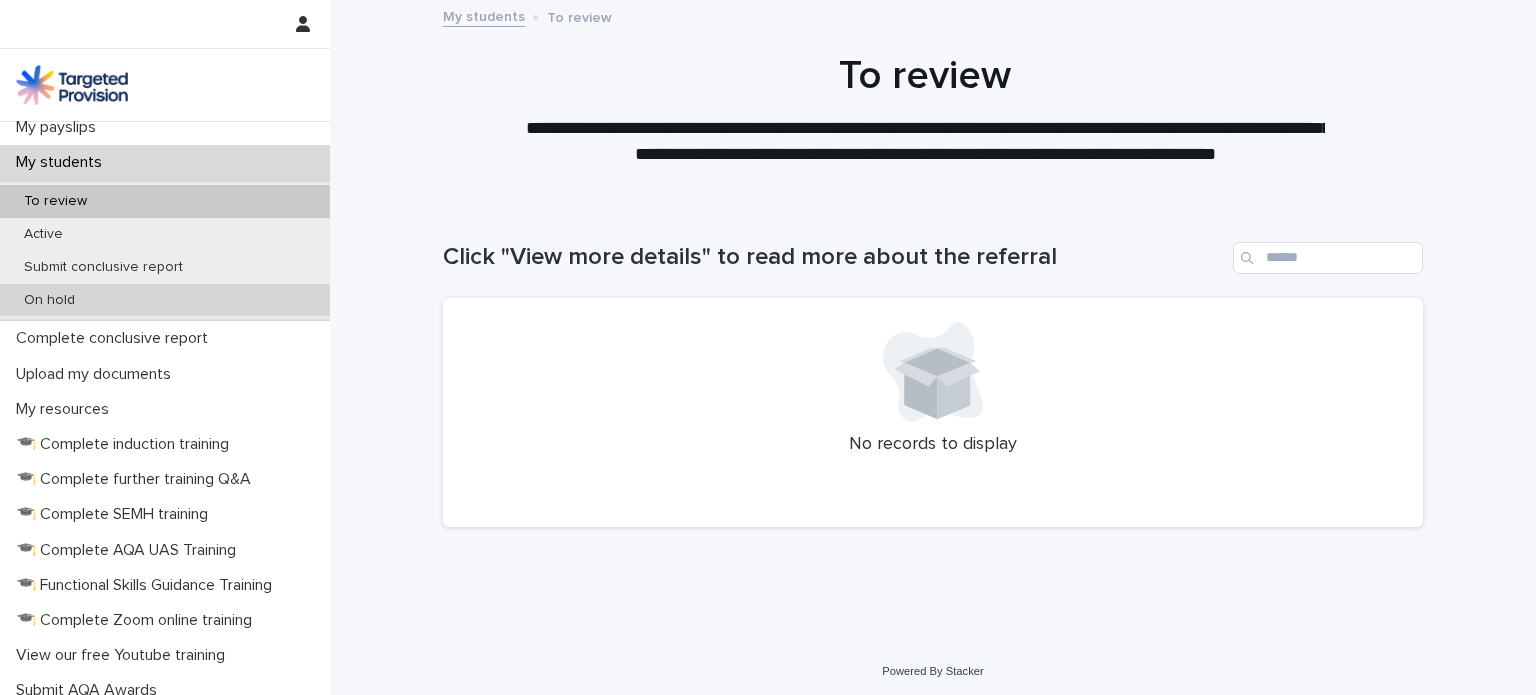 click on "On hold" at bounding box center (165, 300) 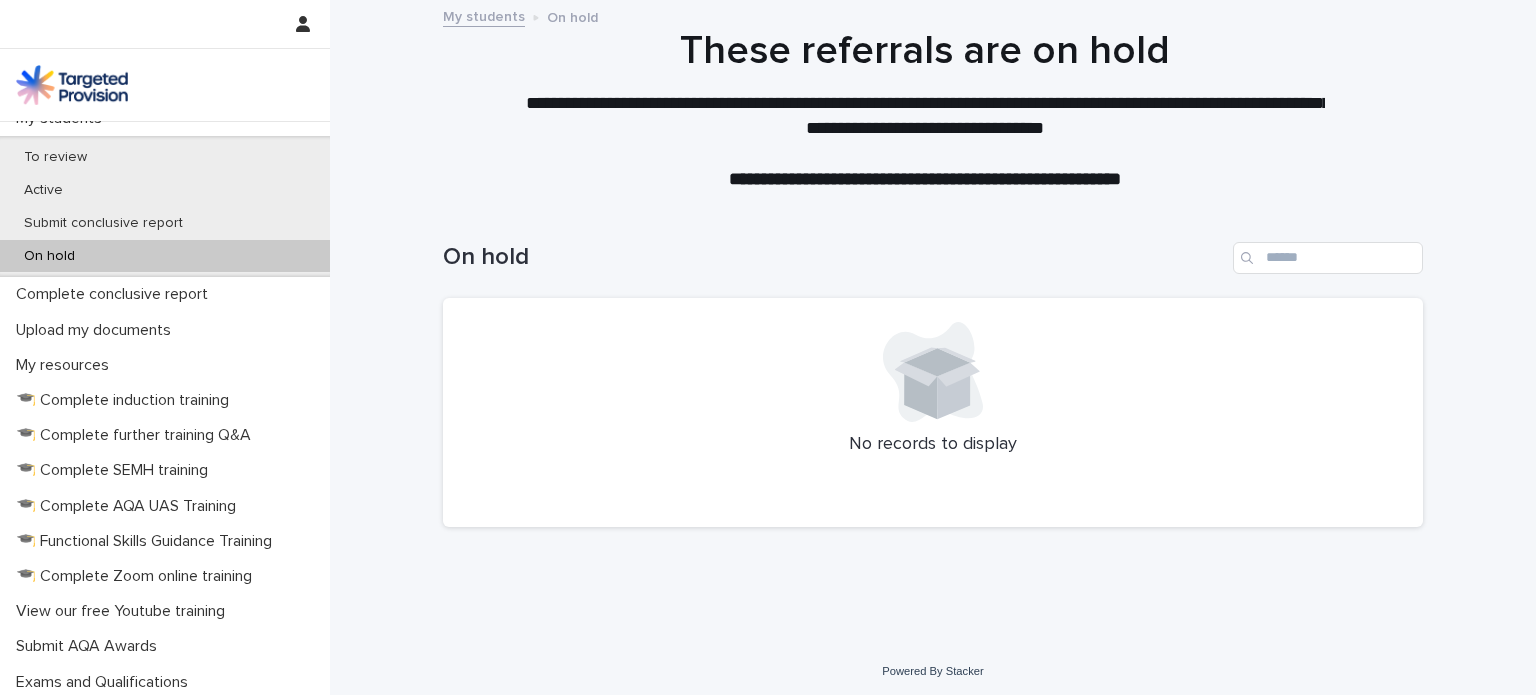 scroll, scrollTop: 395, scrollLeft: 0, axis: vertical 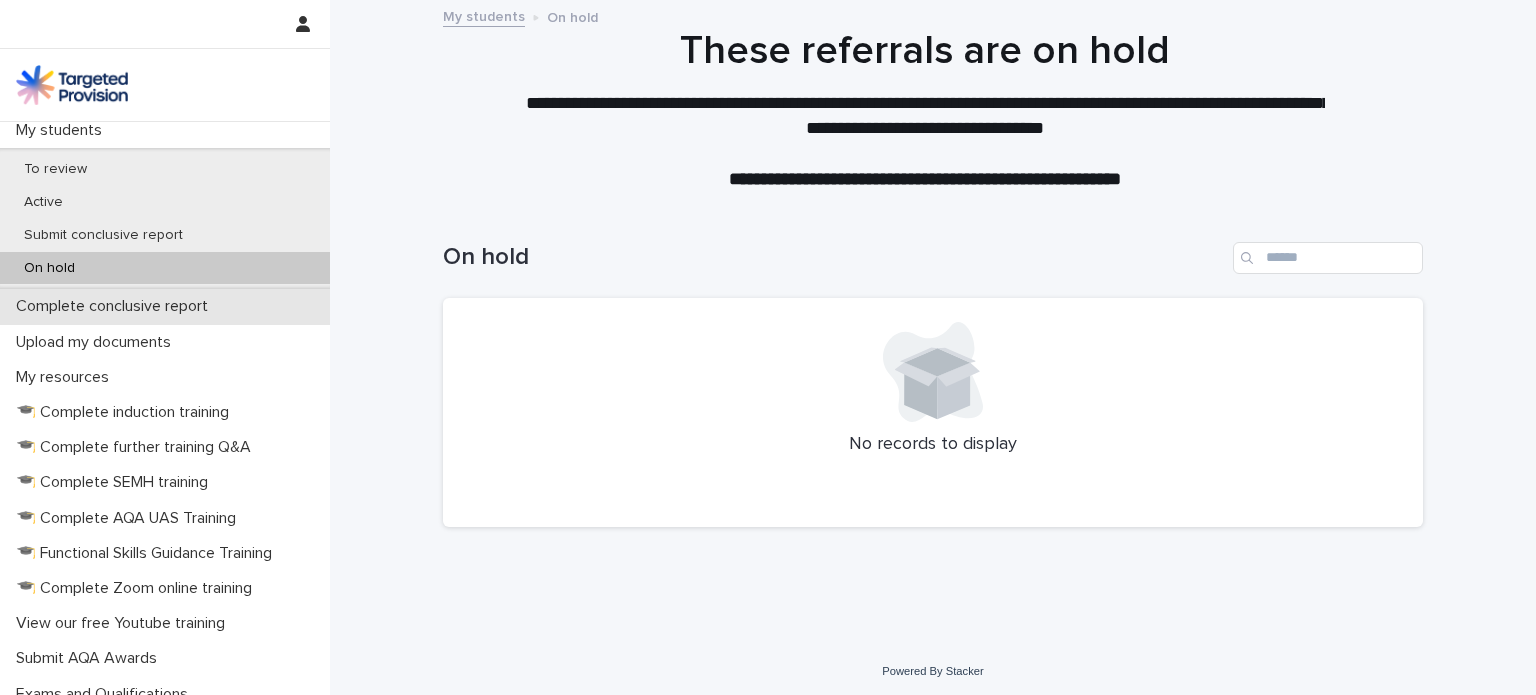 click on "Complete conclusive report" at bounding box center (116, 306) 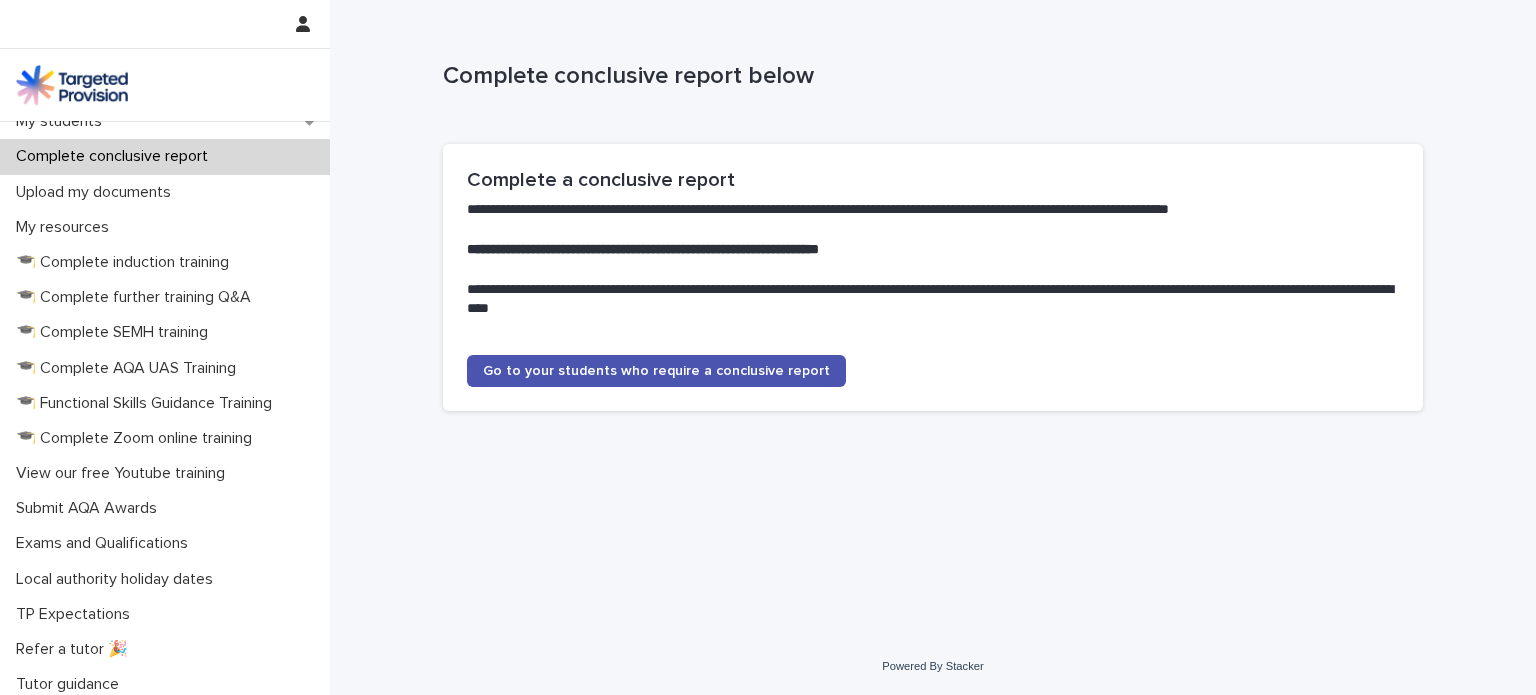 scroll, scrollTop: 446, scrollLeft: 0, axis: vertical 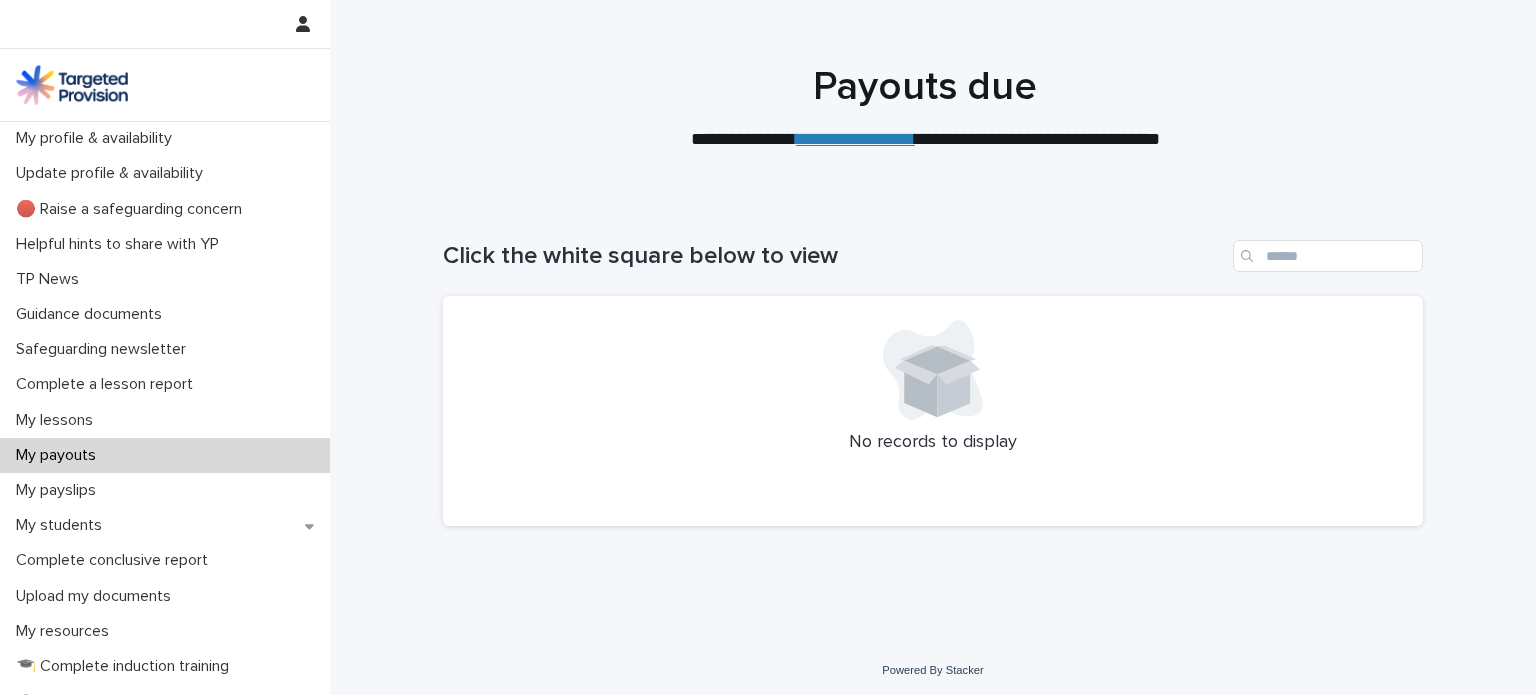 click 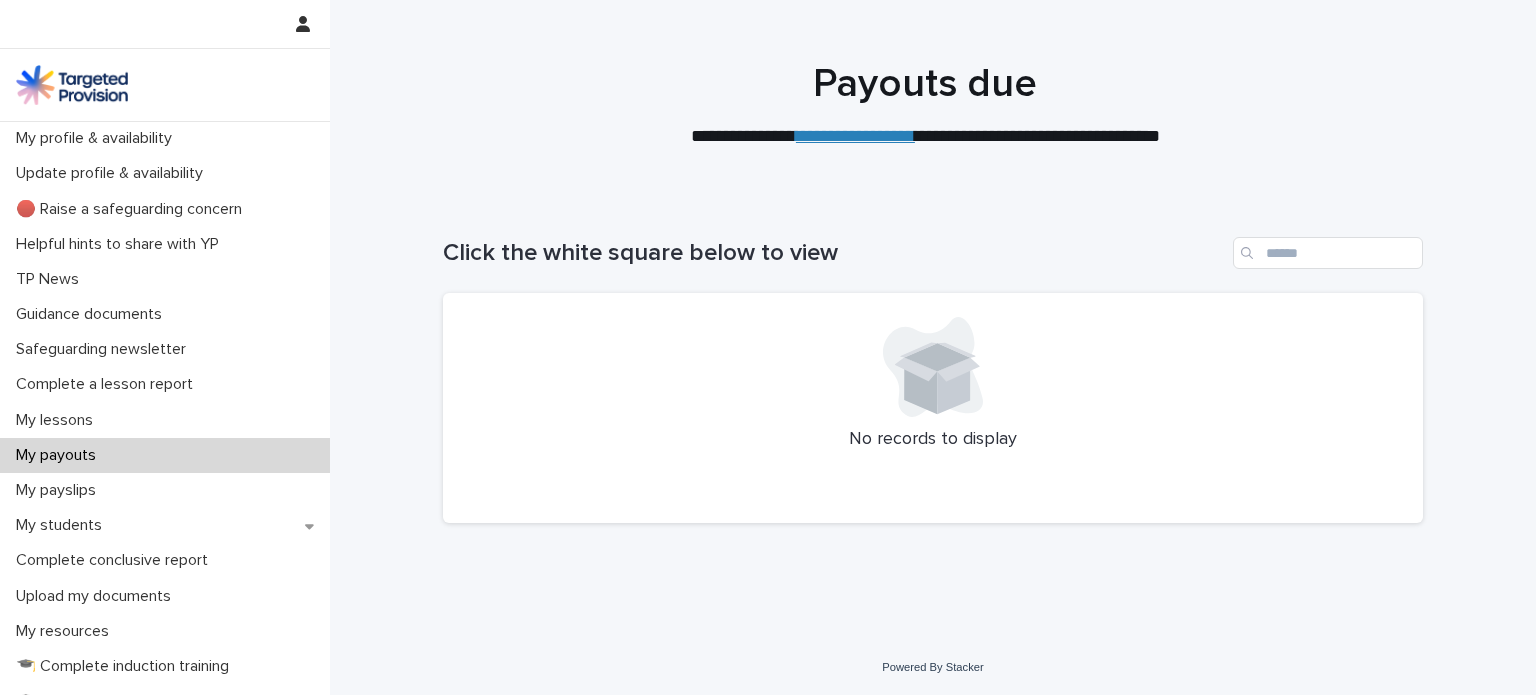 click on "**********" at bounding box center (855, 136) 